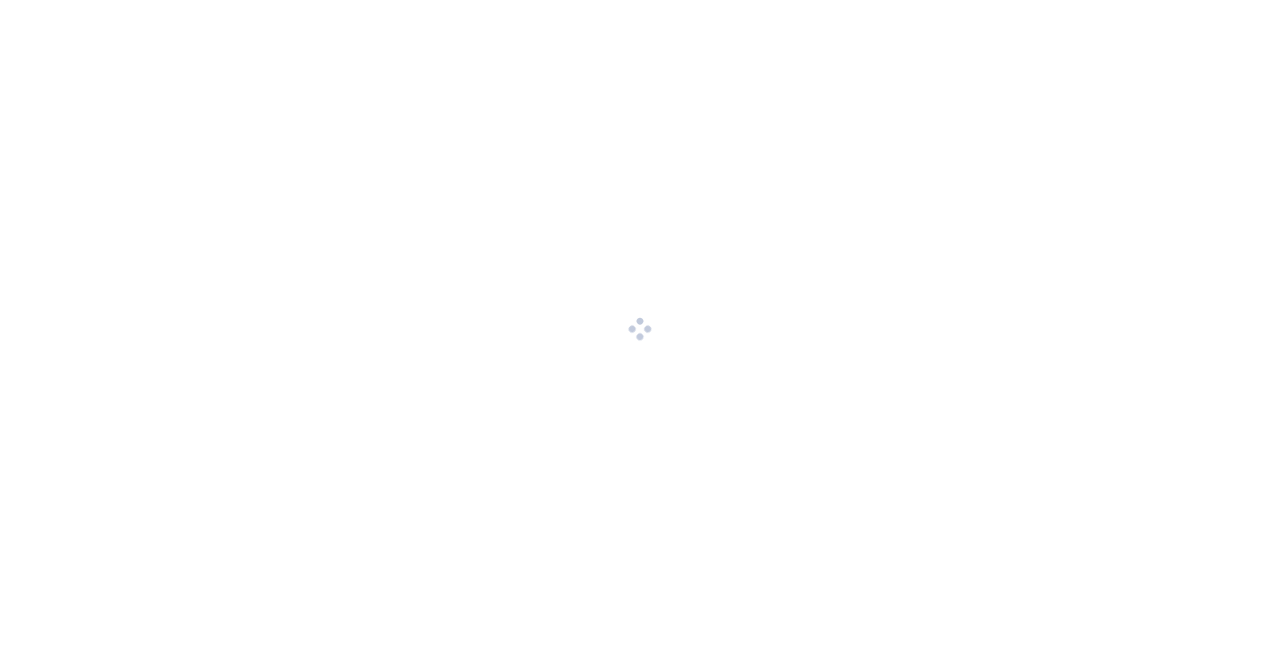 scroll, scrollTop: 0, scrollLeft: 0, axis: both 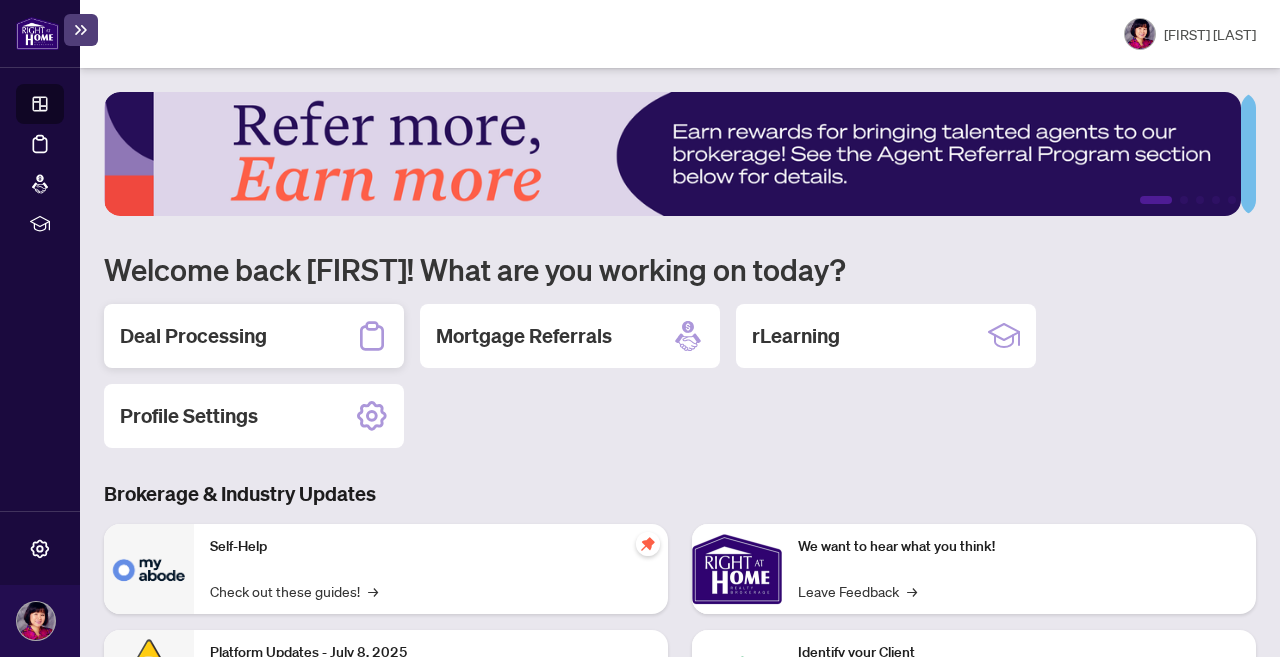 click on "Deal Processing" at bounding box center (193, 336) 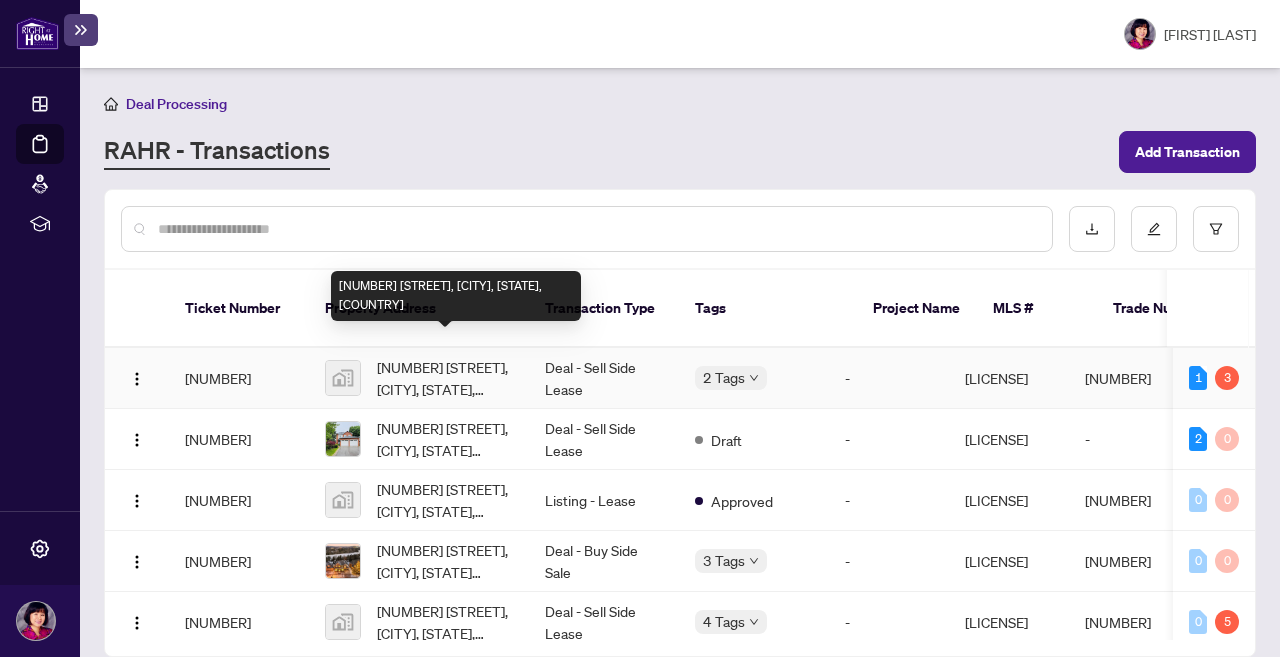 click on "[NUMBER] [STREET], [CITY], [STATE], [COUNTRY]" at bounding box center (445, 378) 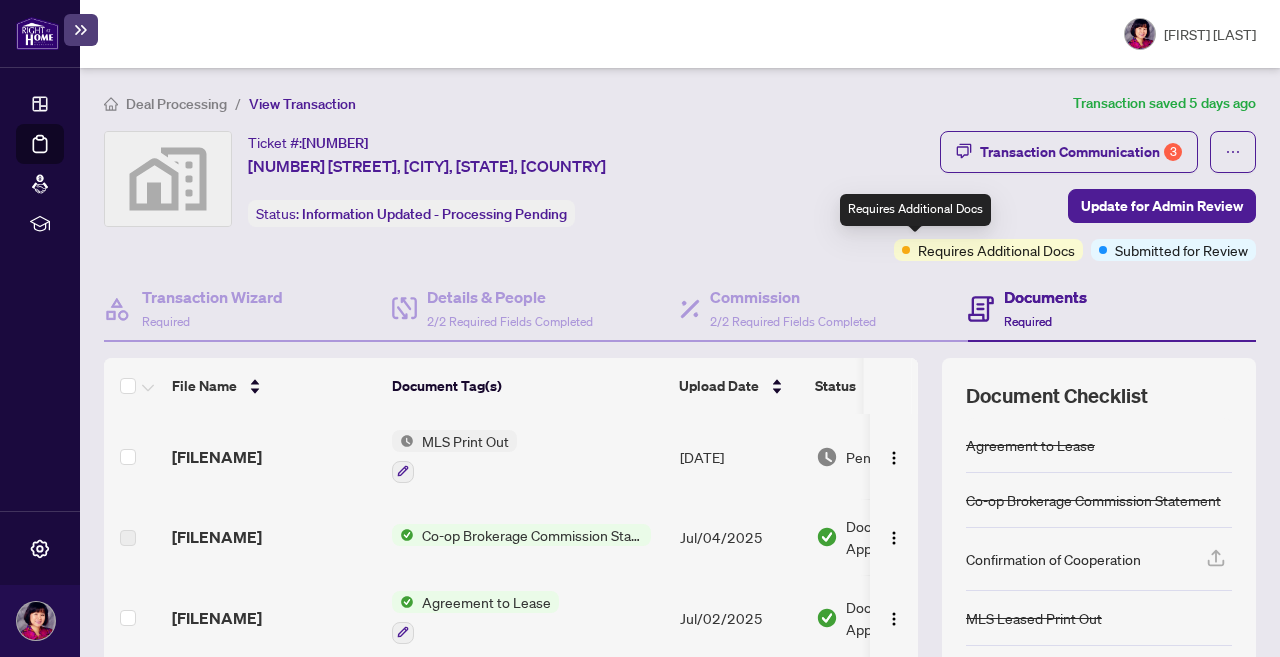 click on "Requires Additional Docs" at bounding box center (996, 250) 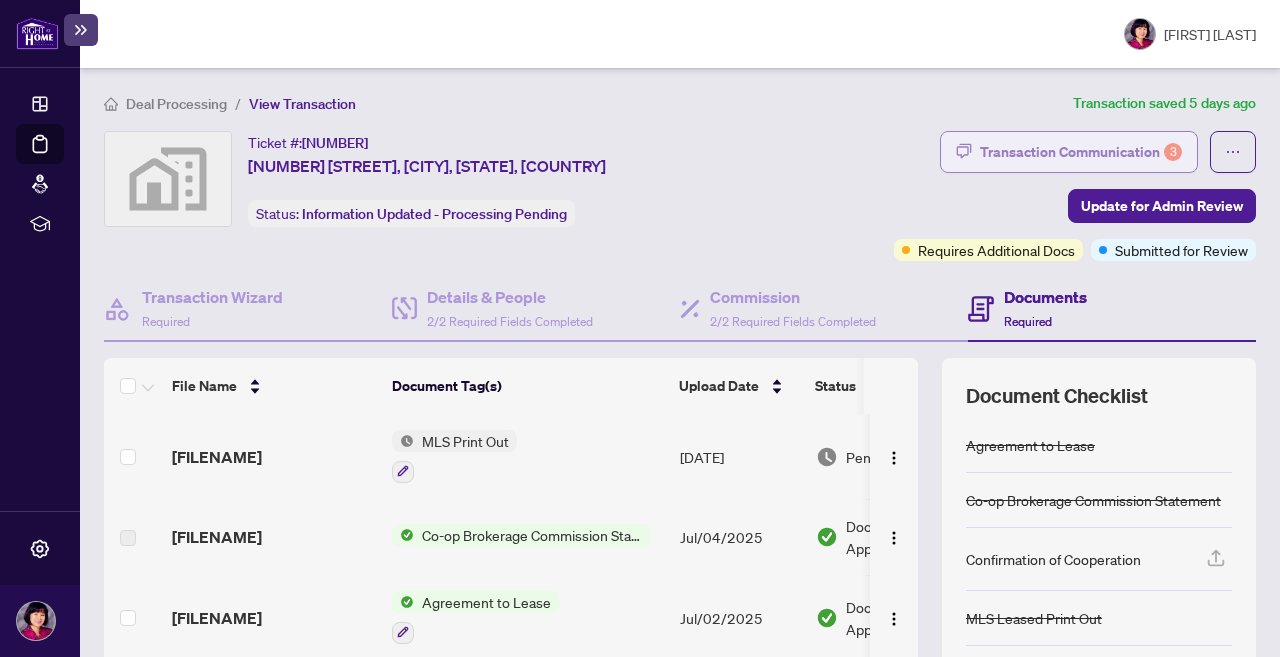 click on "Transaction Communication 3" at bounding box center (1081, 152) 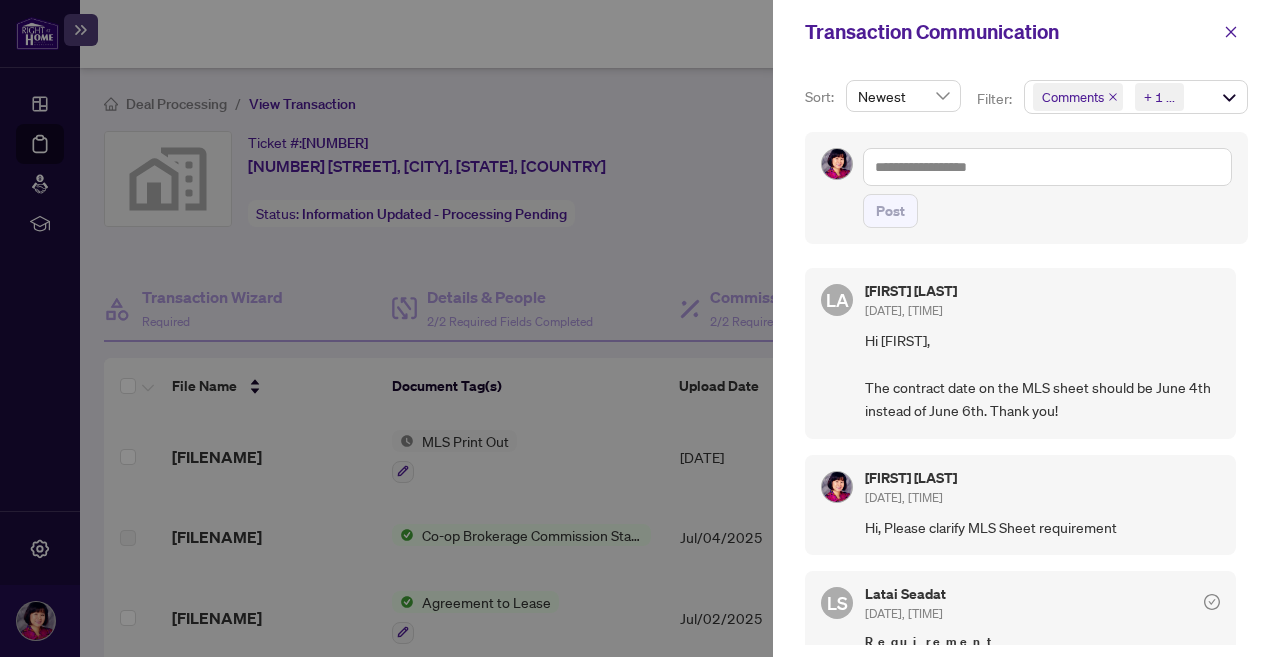click on "Comments Requirements + 1 ..." at bounding box center (1136, 97) 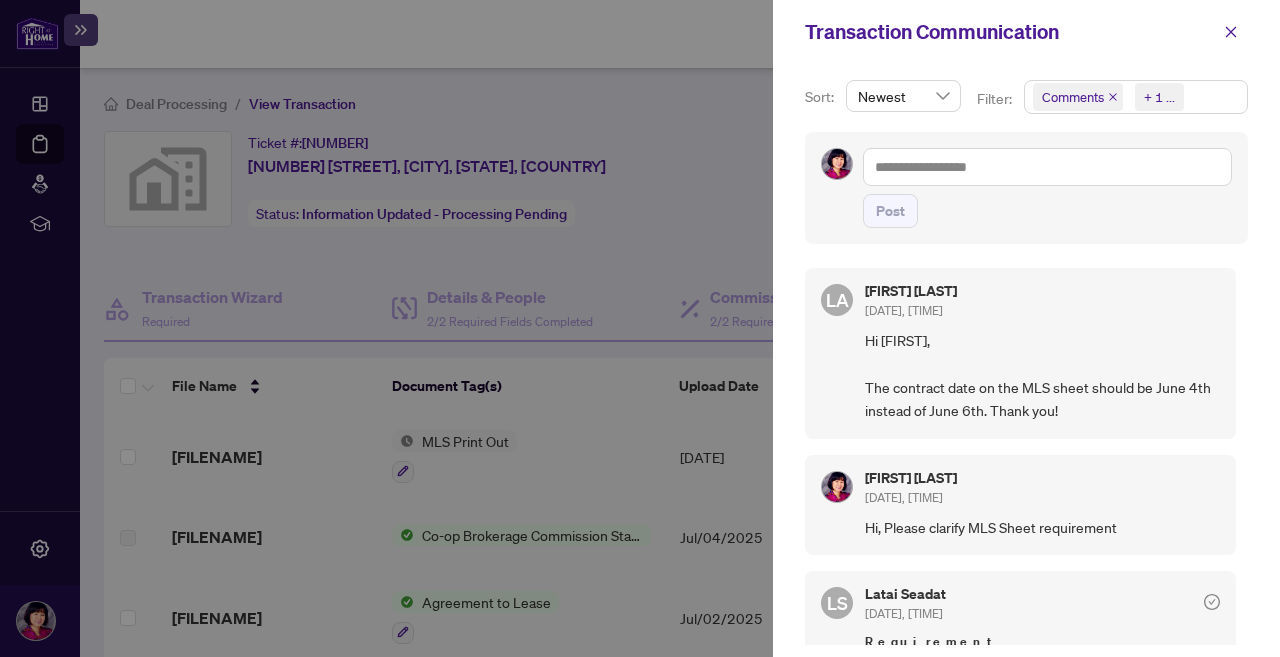 click on "Comments Requirements + 1 ..." at bounding box center [1136, 97] 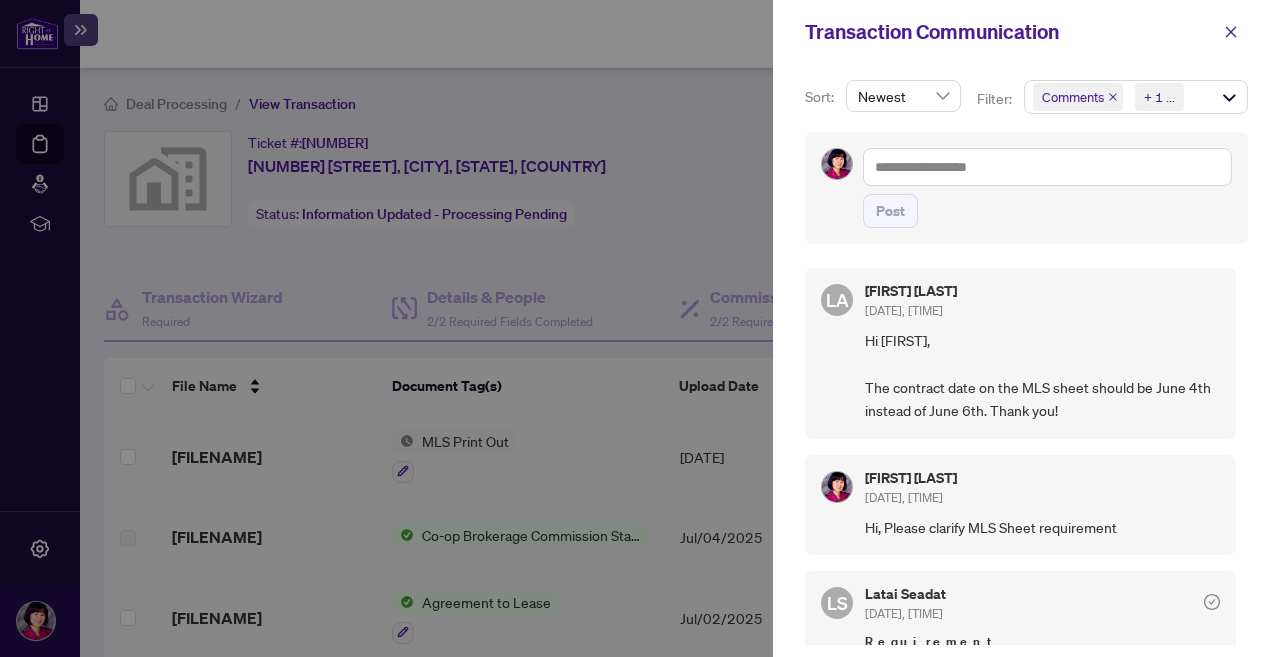 click on "[FIRST] [LAST]" at bounding box center [911, 478] 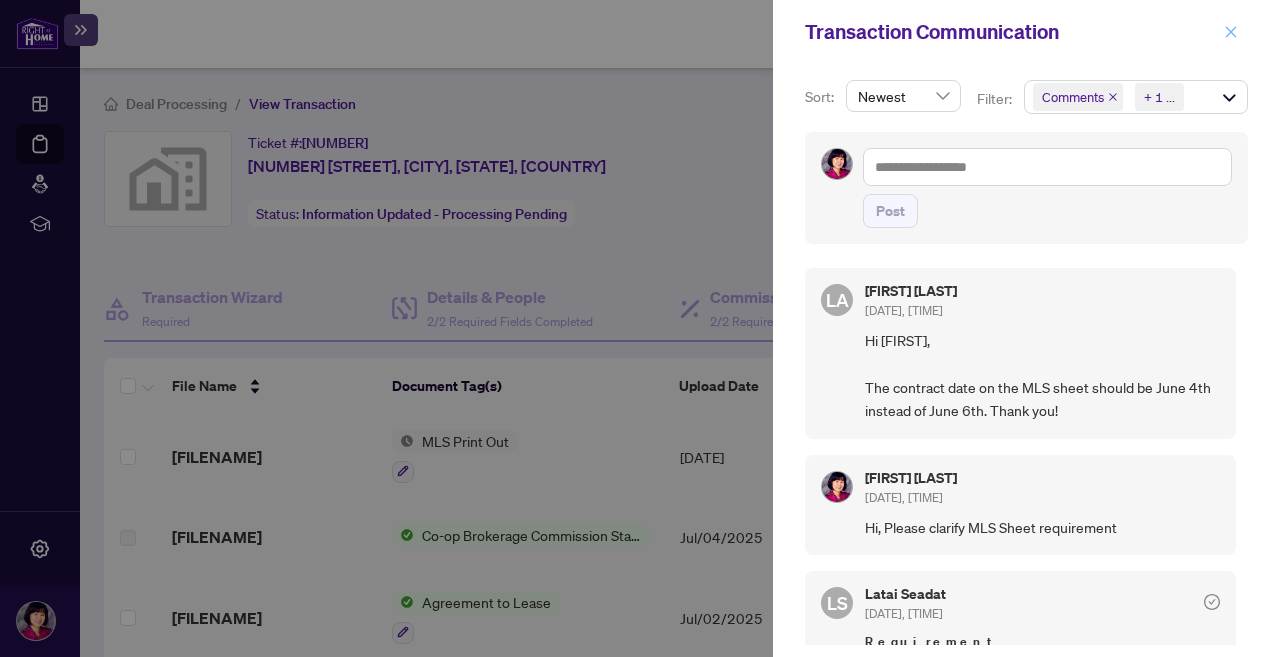 click at bounding box center [1231, 32] 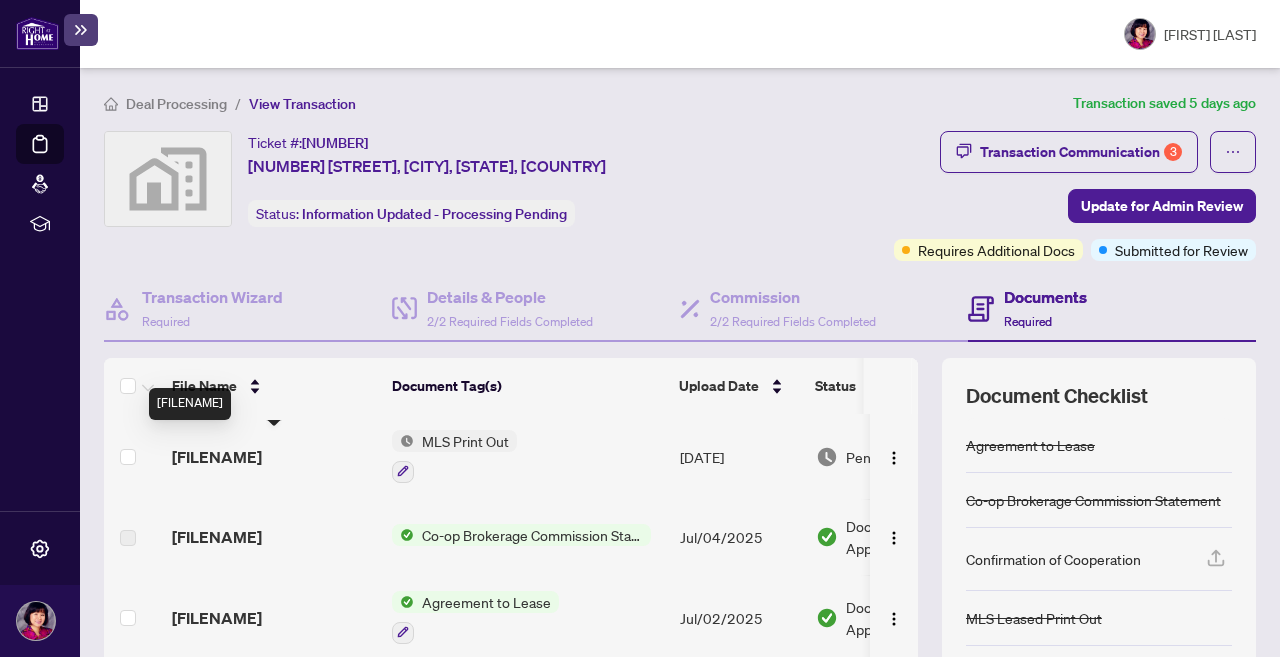 click on "[FILENAME]" at bounding box center (217, 457) 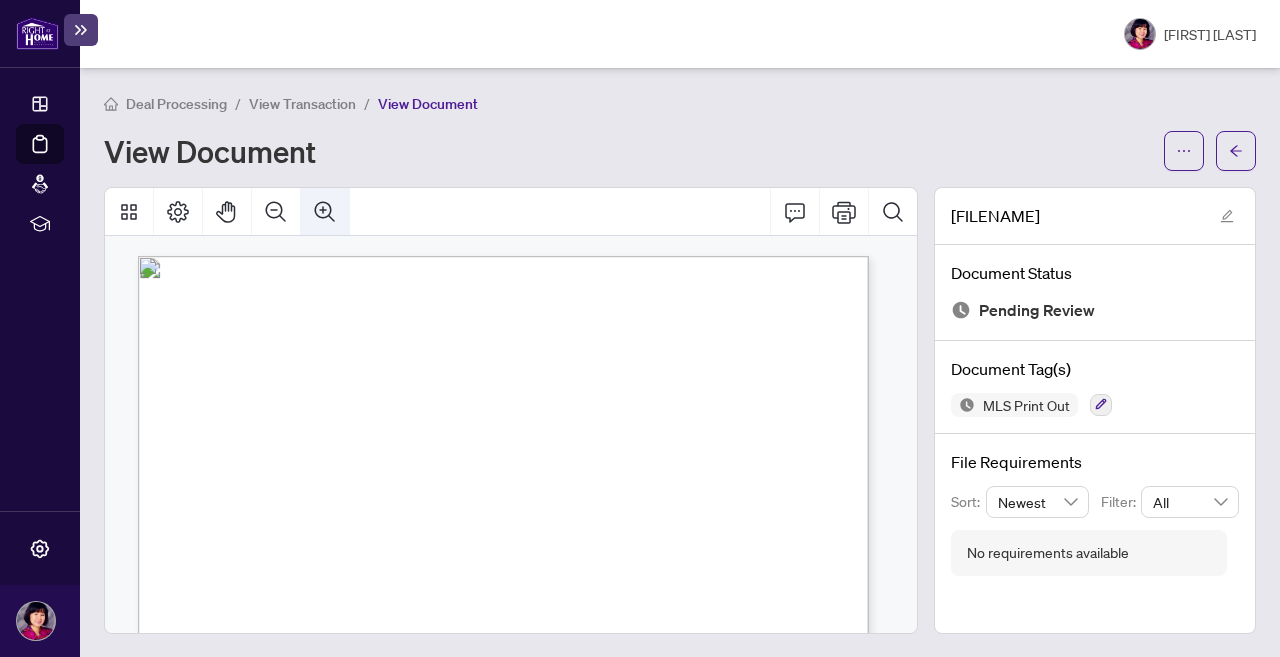 click 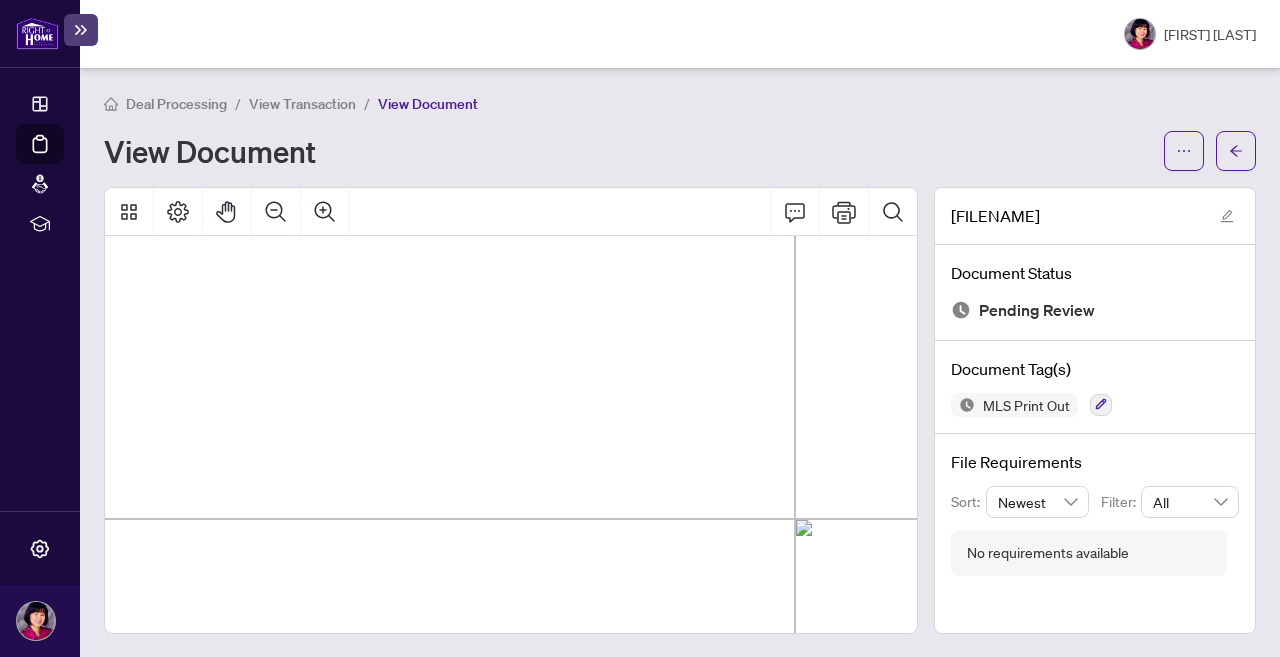 scroll, scrollTop: 1818, scrollLeft: 97, axis: both 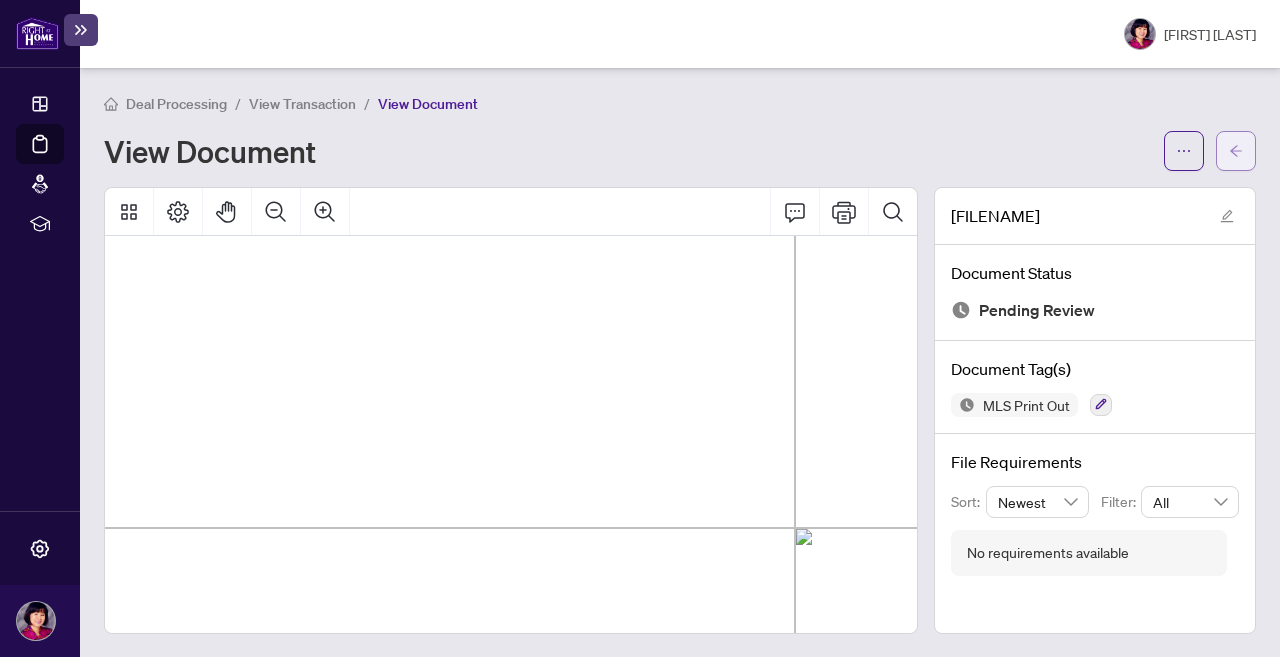 click at bounding box center [1236, 151] 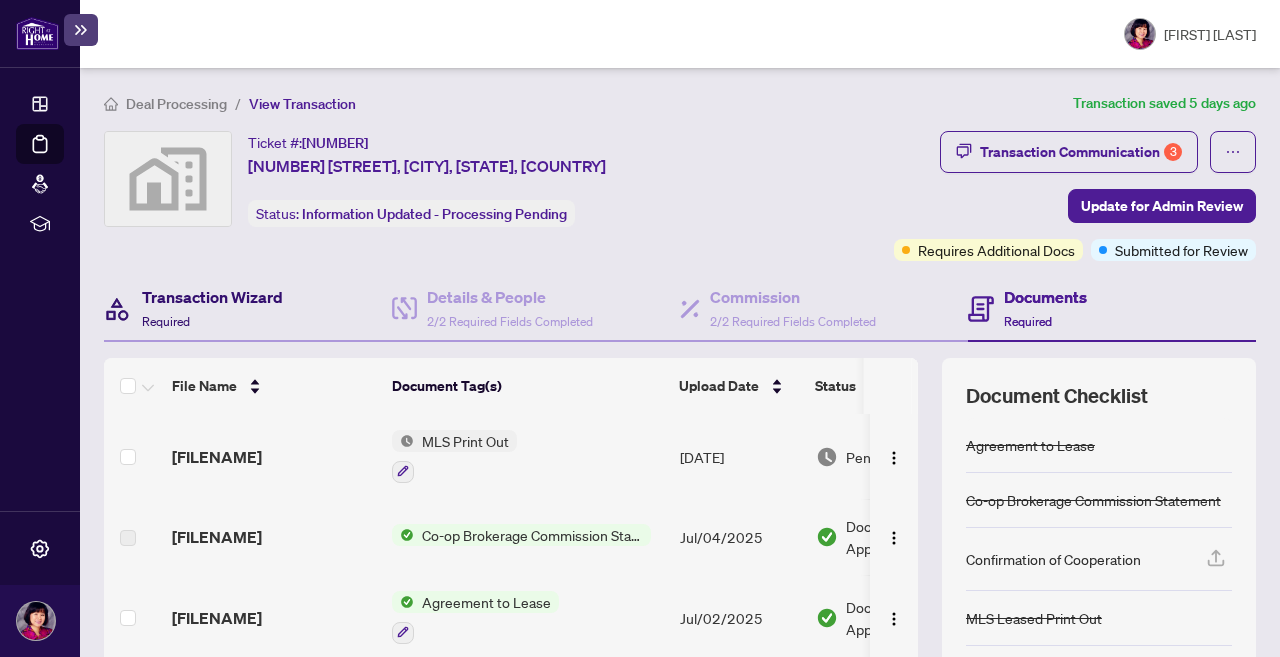 click on "Transaction Wizard" at bounding box center [212, 297] 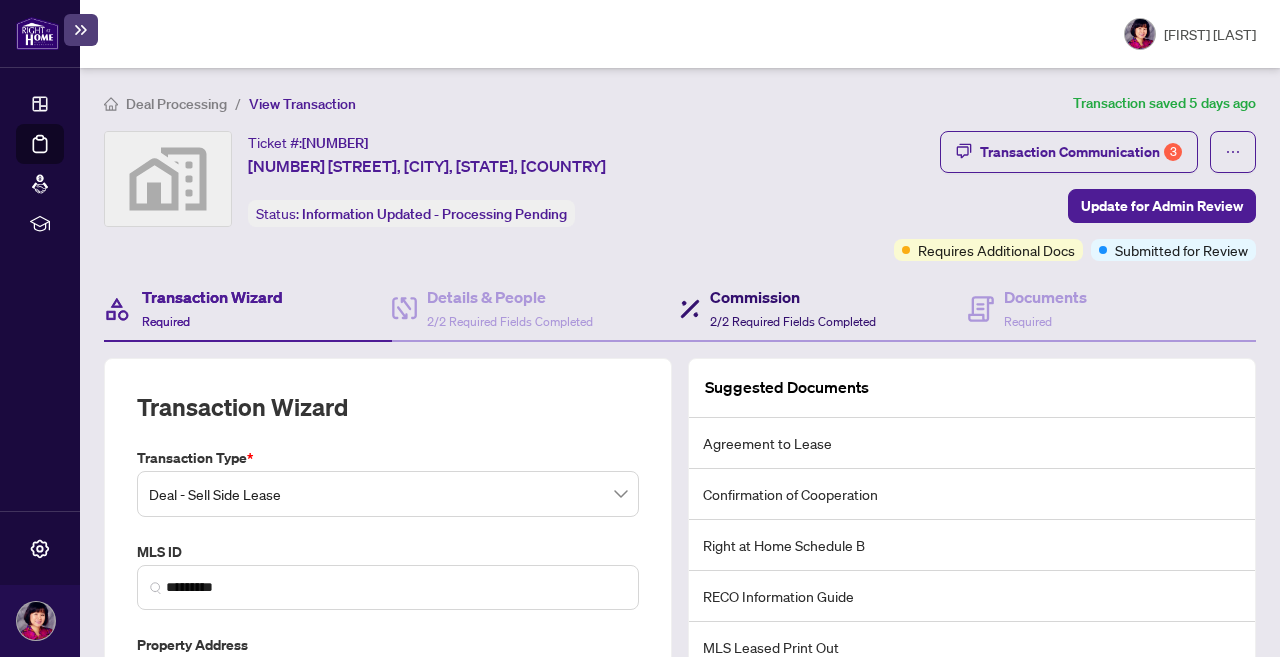 click on "Commission" at bounding box center (793, 297) 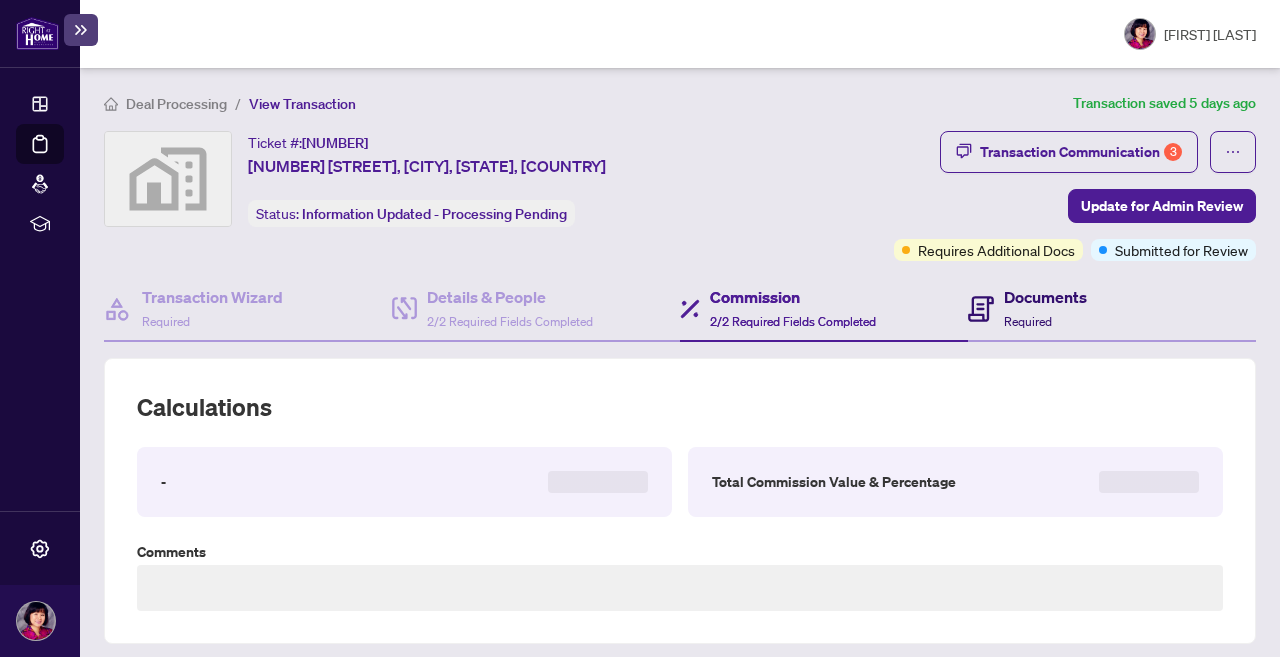 click on "Documents Required" at bounding box center (1045, 308) 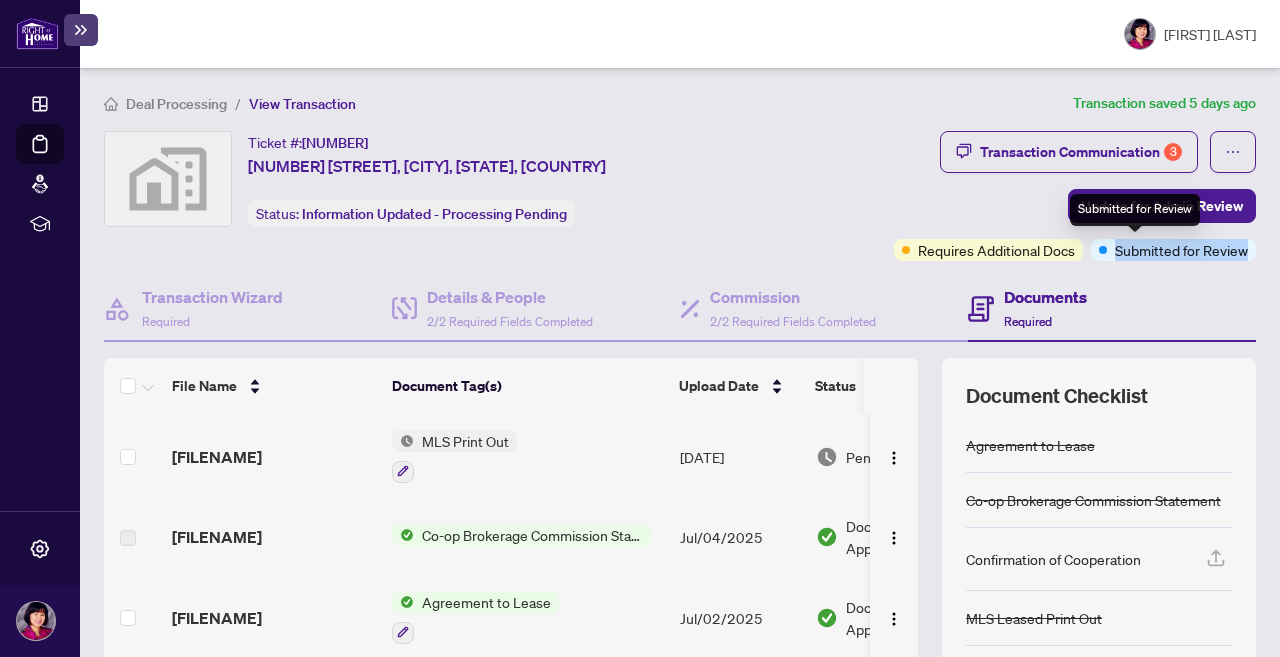 drag, startPoint x: 1050, startPoint y: 257, endPoint x: 1147, endPoint y: 261, distance: 97.082436 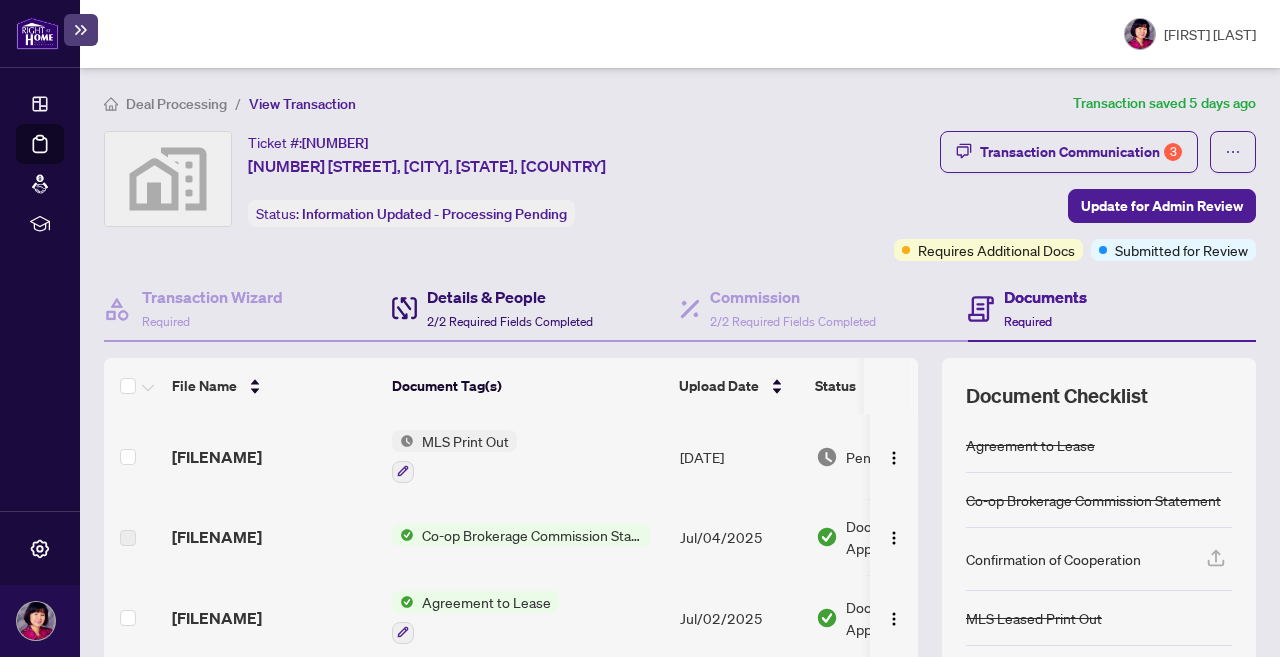 click on "Details & People" at bounding box center (510, 297) 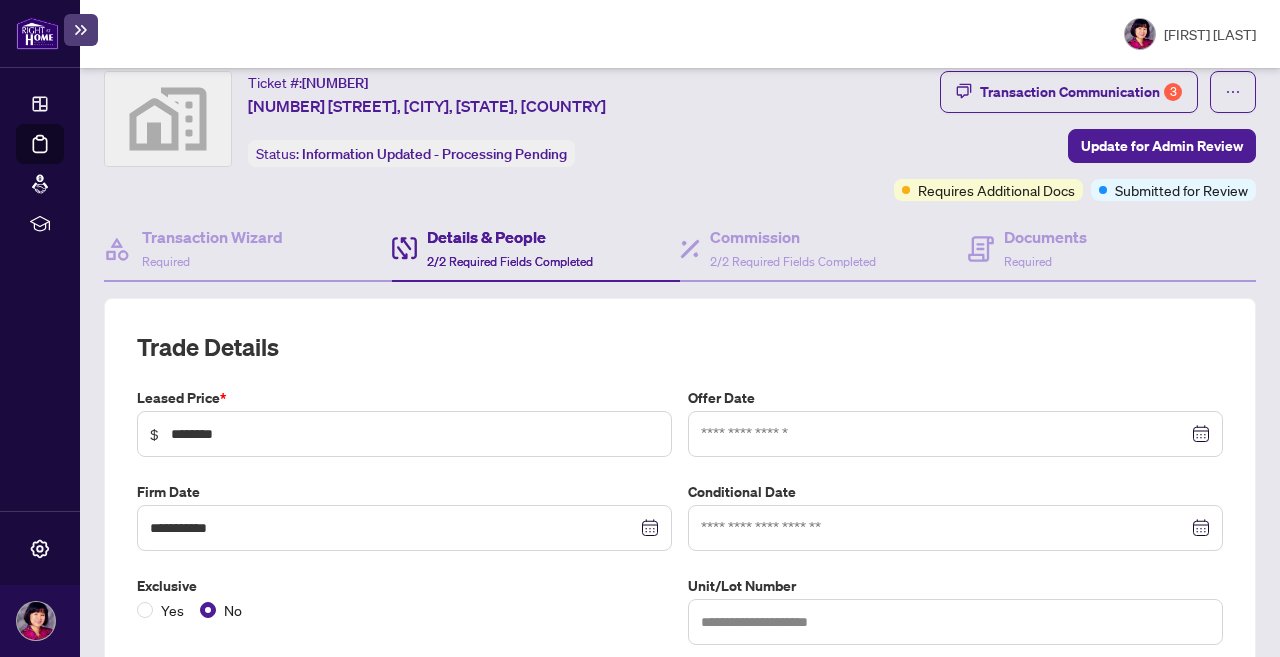 scroll, scrollTop: 58, scrollLeft: 0, axis: vertical 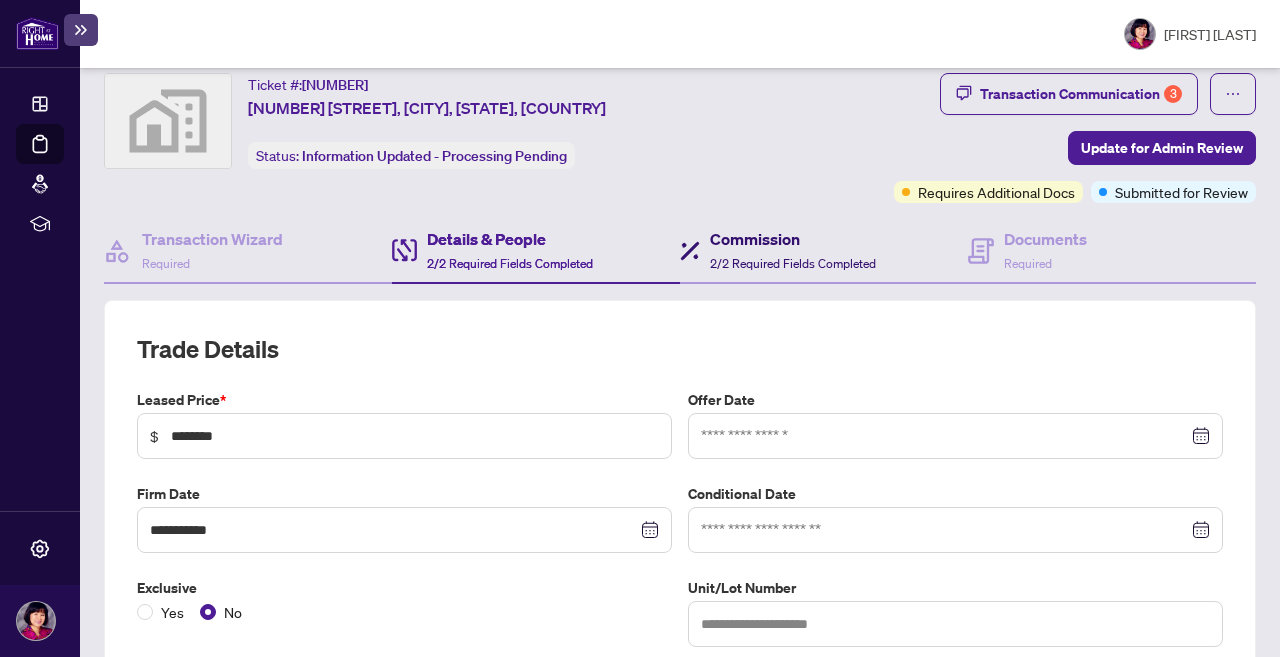 click on "Commission 2/2 Required Fields Completed" at bounding box center (793, 250) 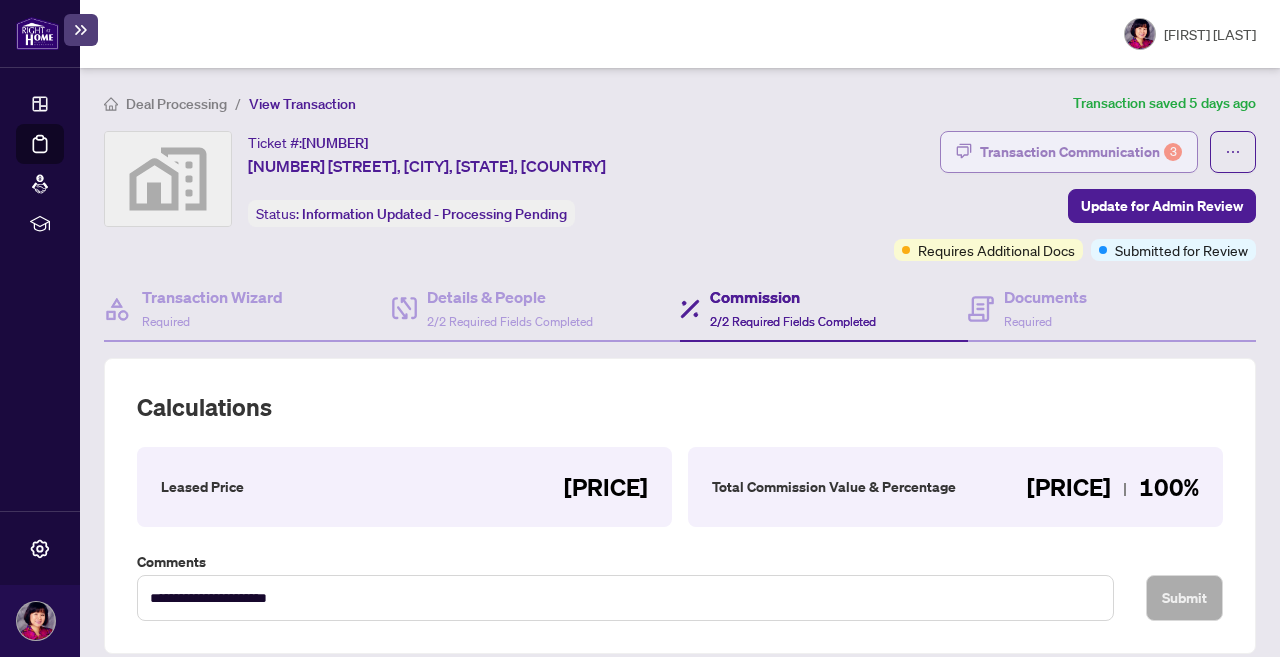 click on "Transaction Communication 3" at bounding box center [1081, 152] 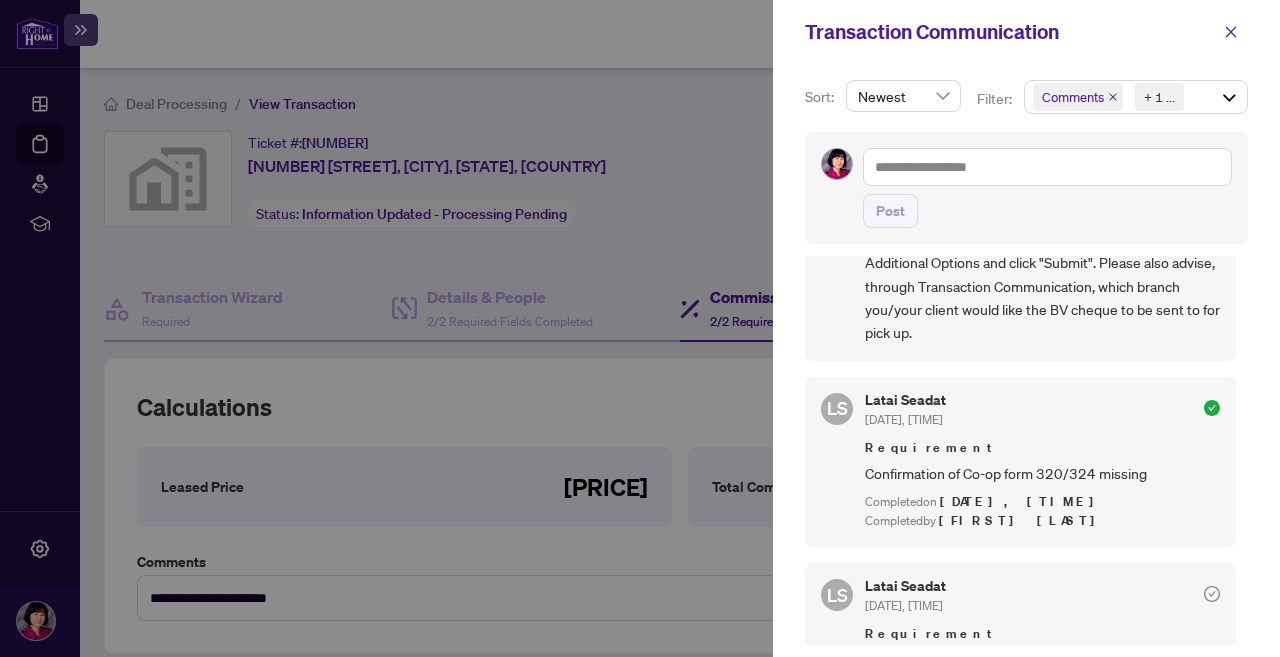 scroll, scrollTop: 339, scrollLeft: 0, axis: vertical 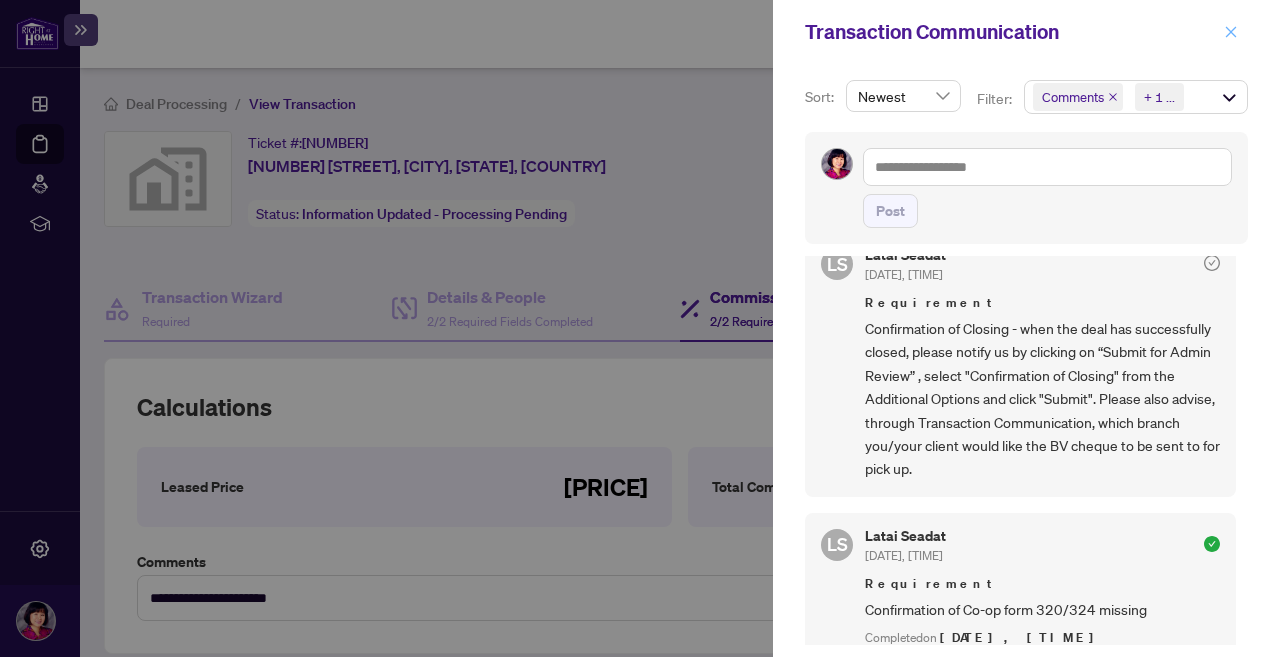 click 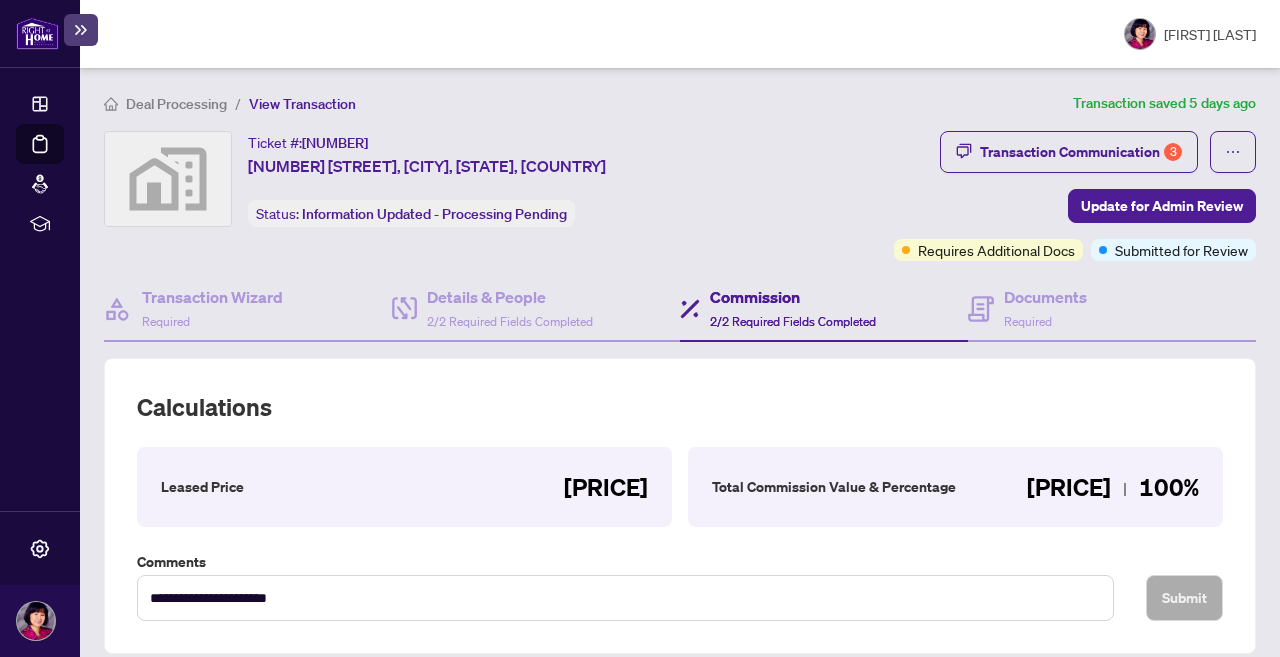 click on "Commission" at bounding box center [793, 297] 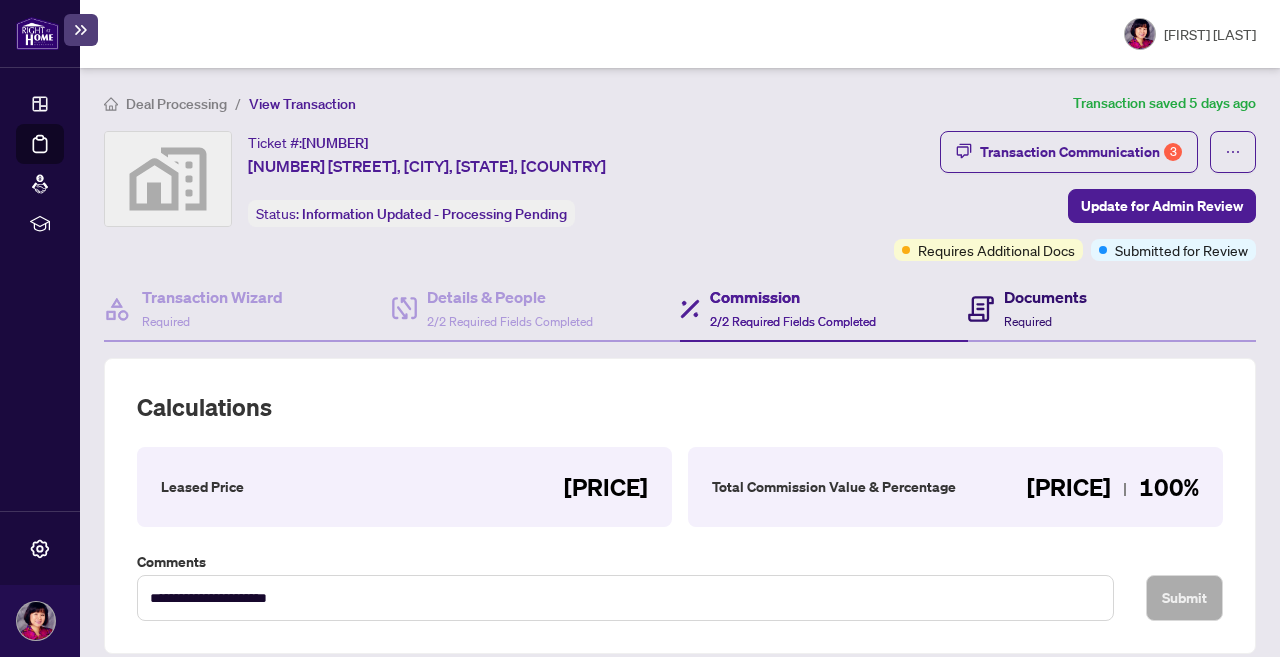 click on "Documents Required" at bounding box center (1045, 308) 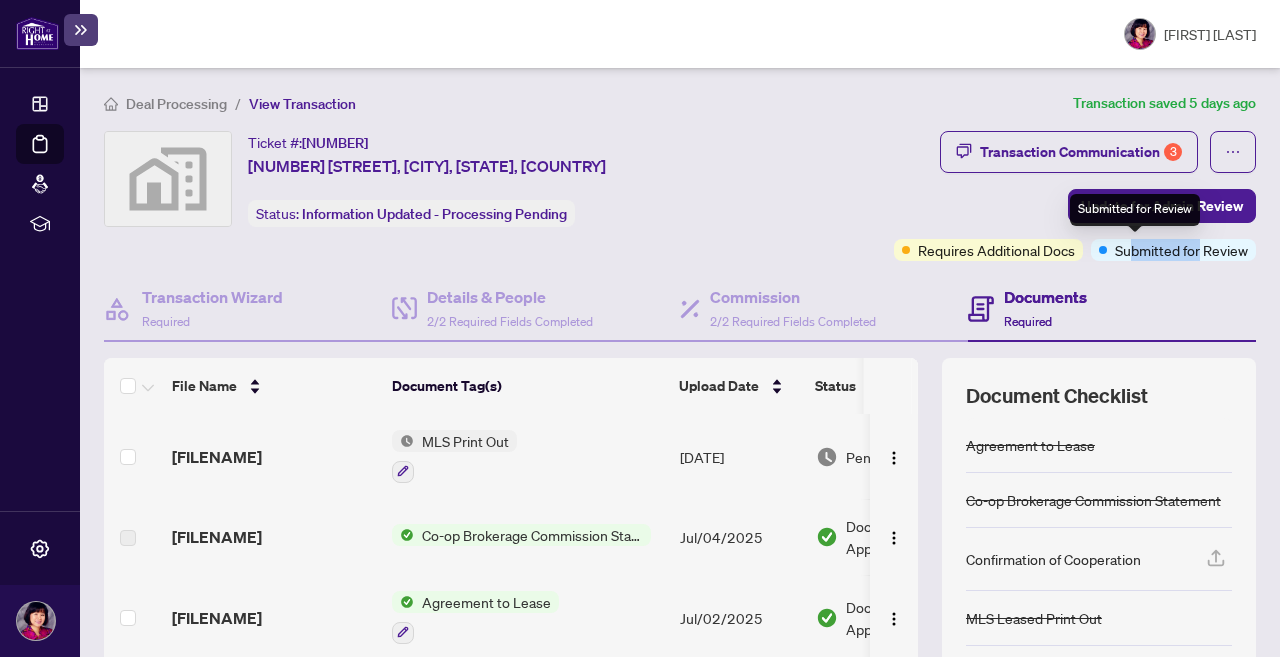 drag, startPoint x: 1071, startPoint y: 257, endPoint x: 1137, endPoint y: 257, distance: 66 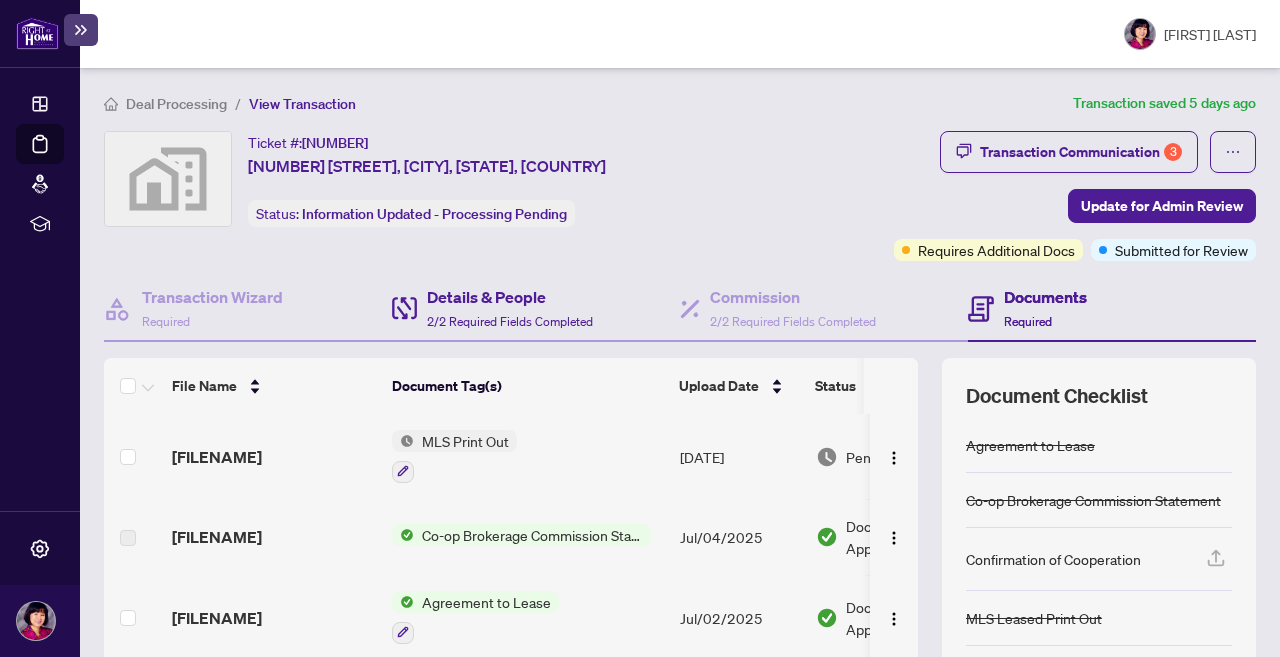 click on "Details & People 2/2 Required Fields Completed" at bounding box center [536, 309] 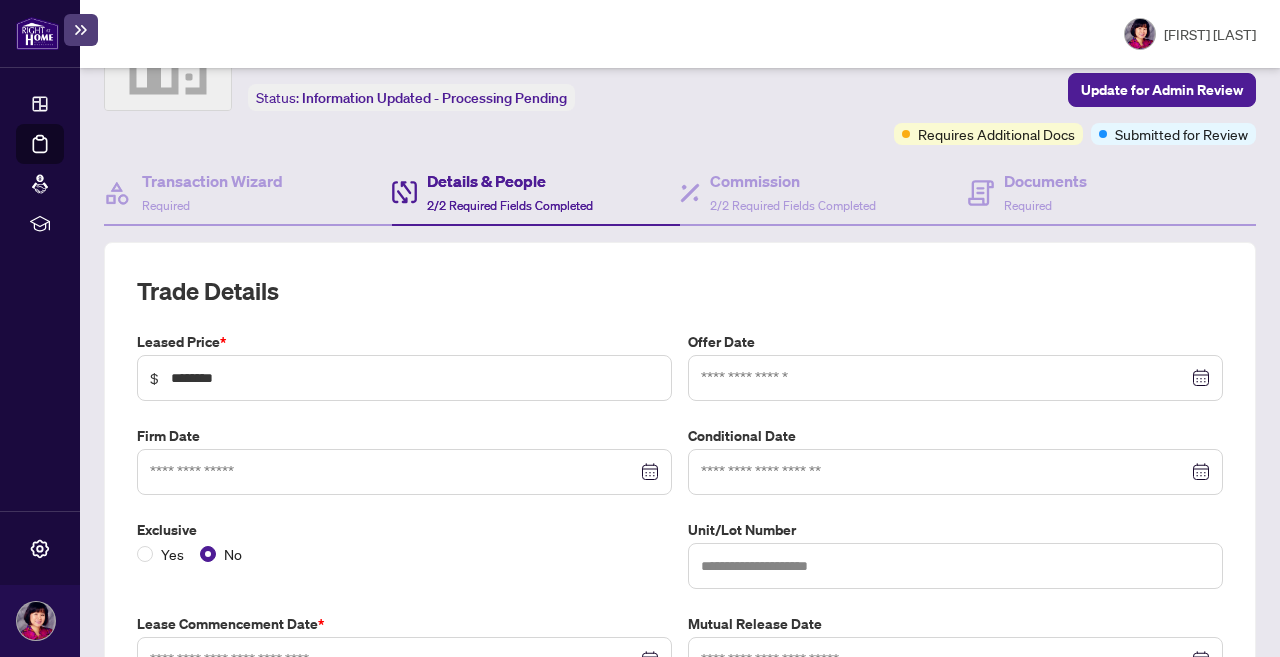 type on "**********" 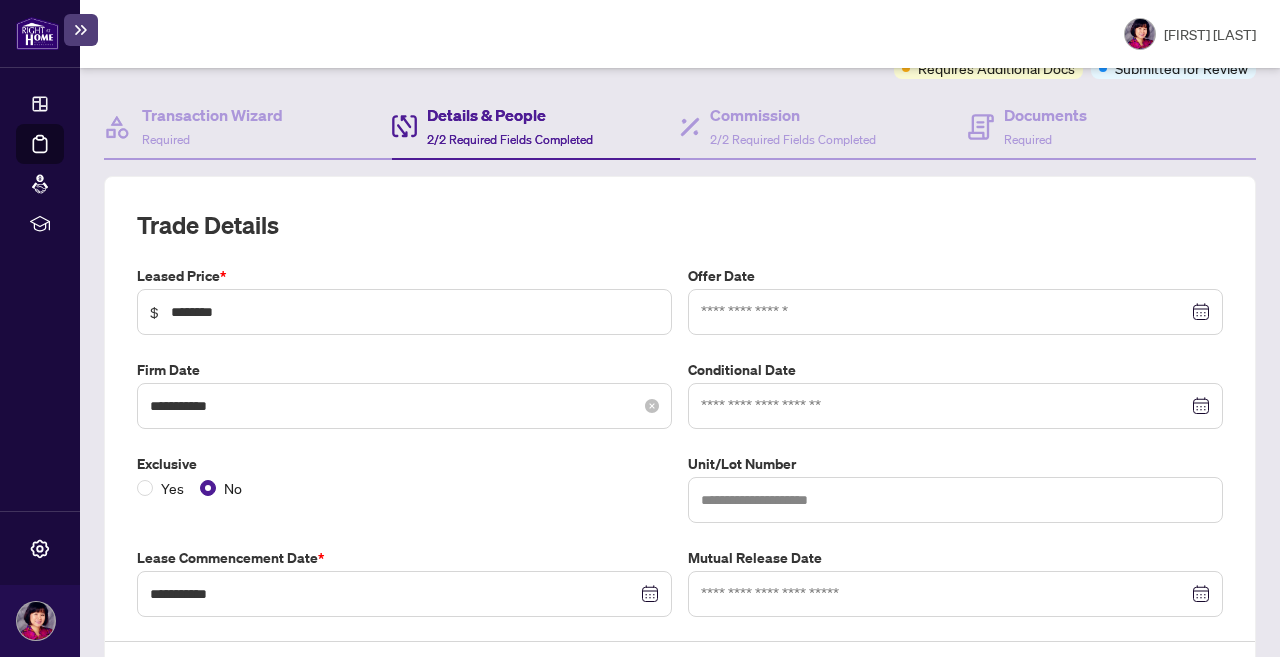 scroll, scrollTop: 79, scrollLeft: 0, axis: vertical 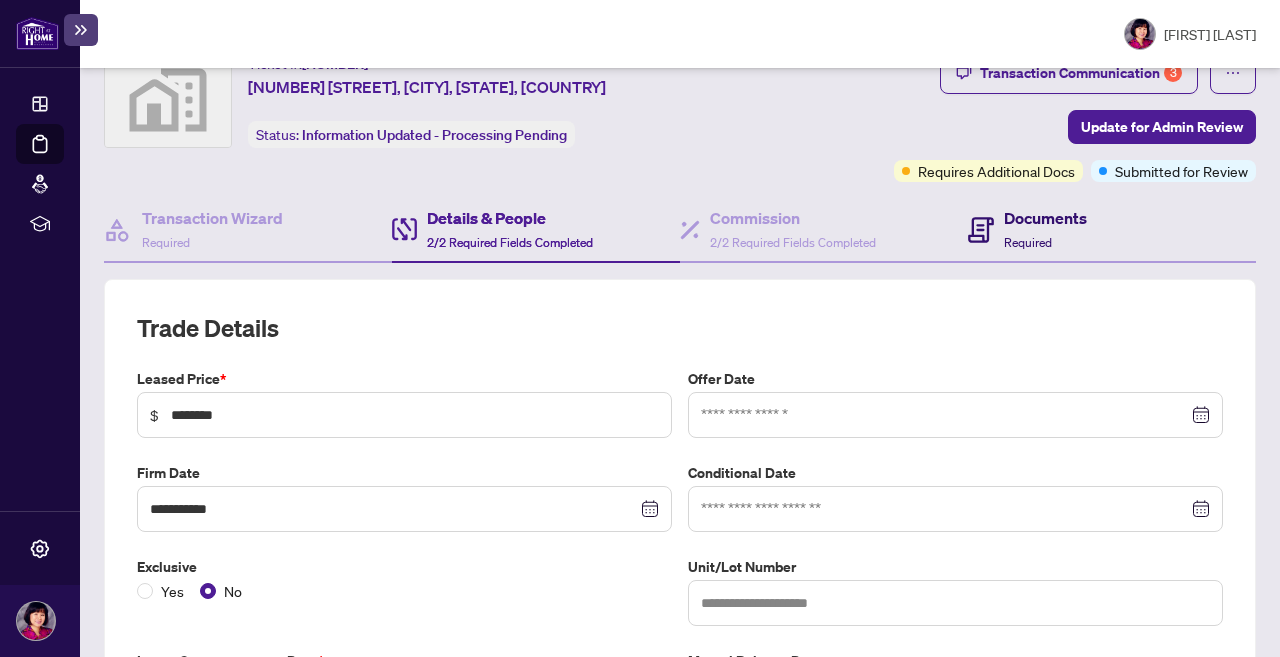 click on "Documents" at bounding box center [1045, 218] 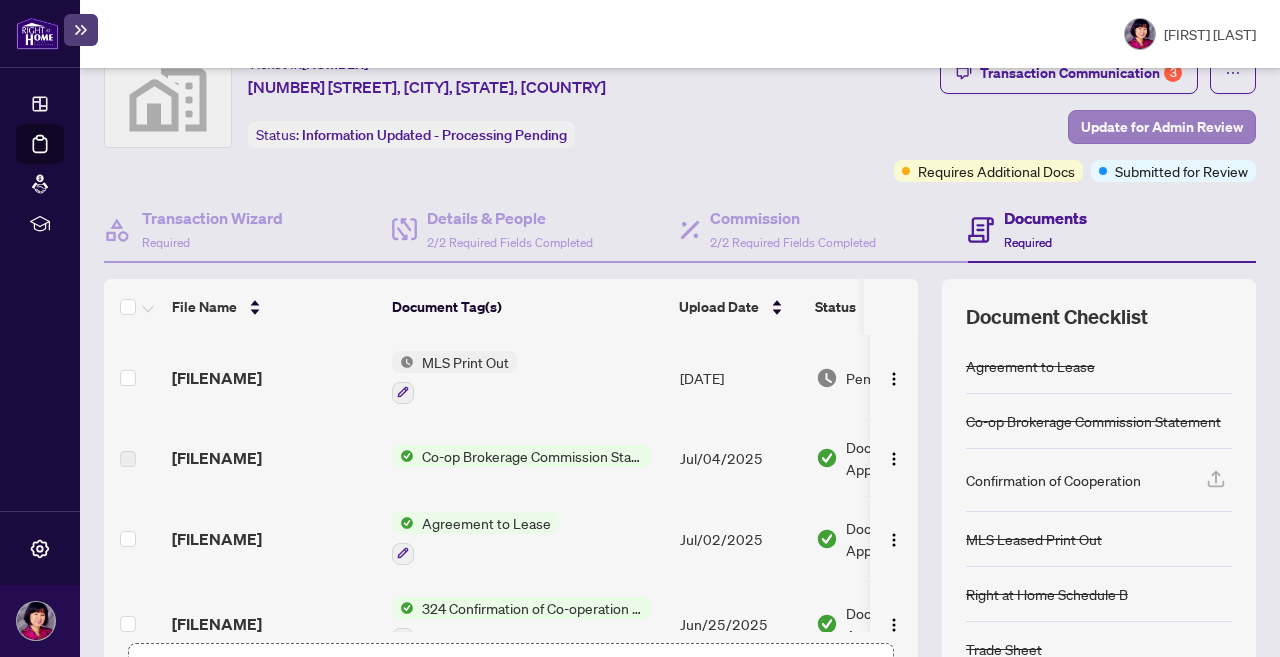 click on "Update for Admin Review" at bounding box center [1162, 127] 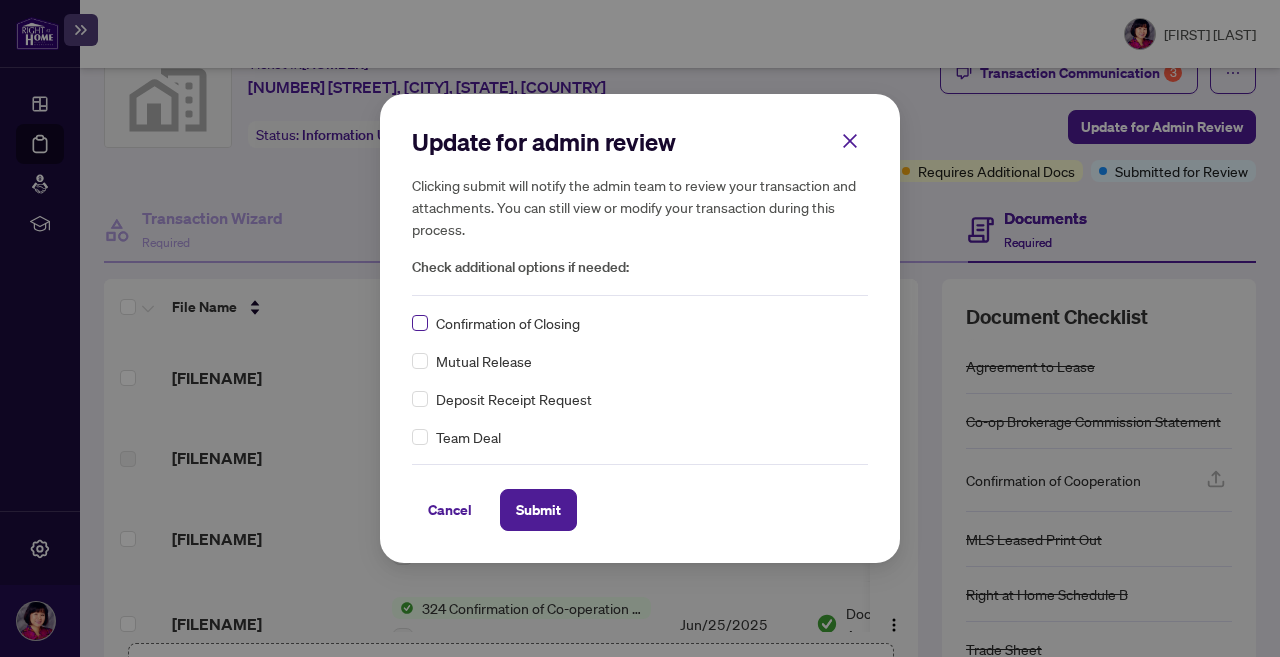 click at bounding box center (420, 323) 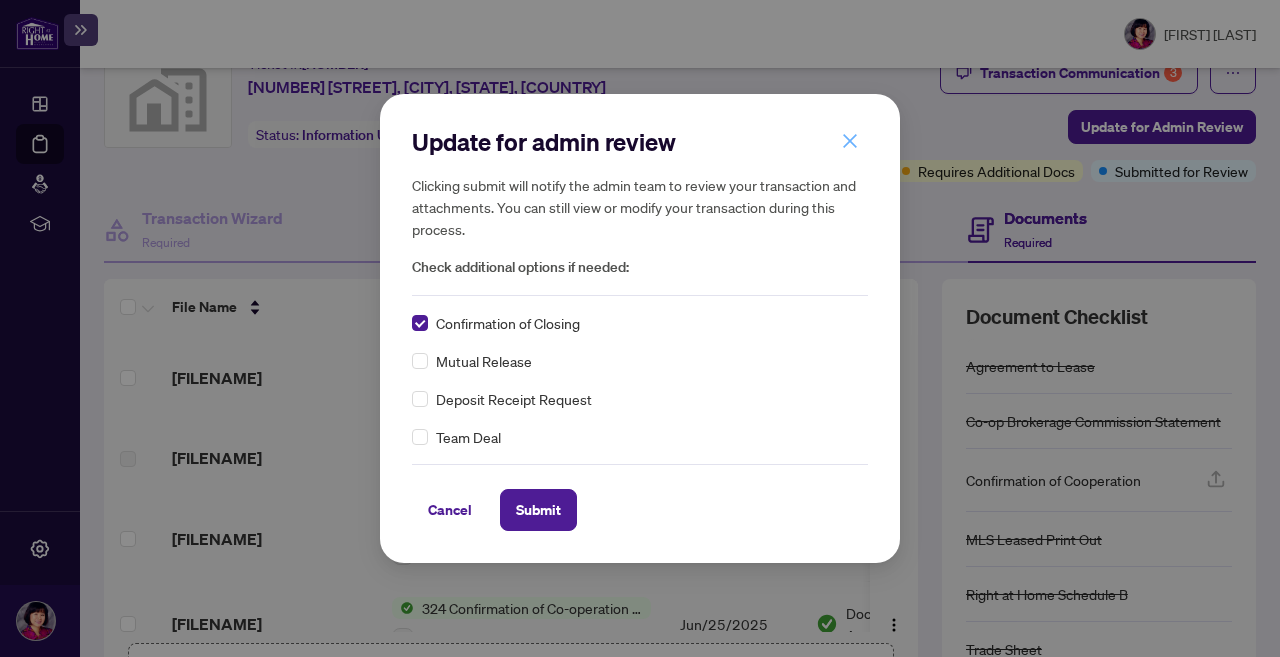 click at bounding box center [850, 141] 